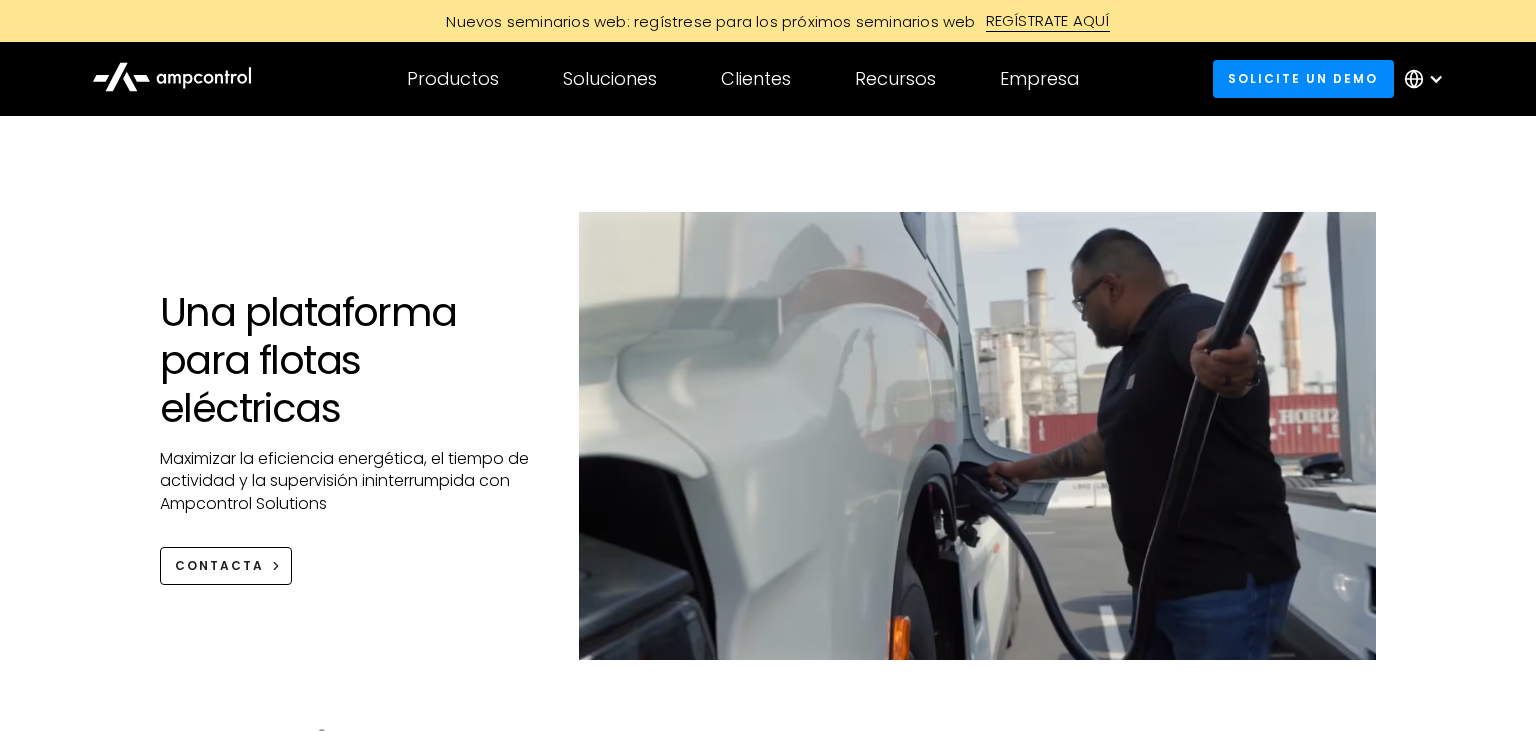 click 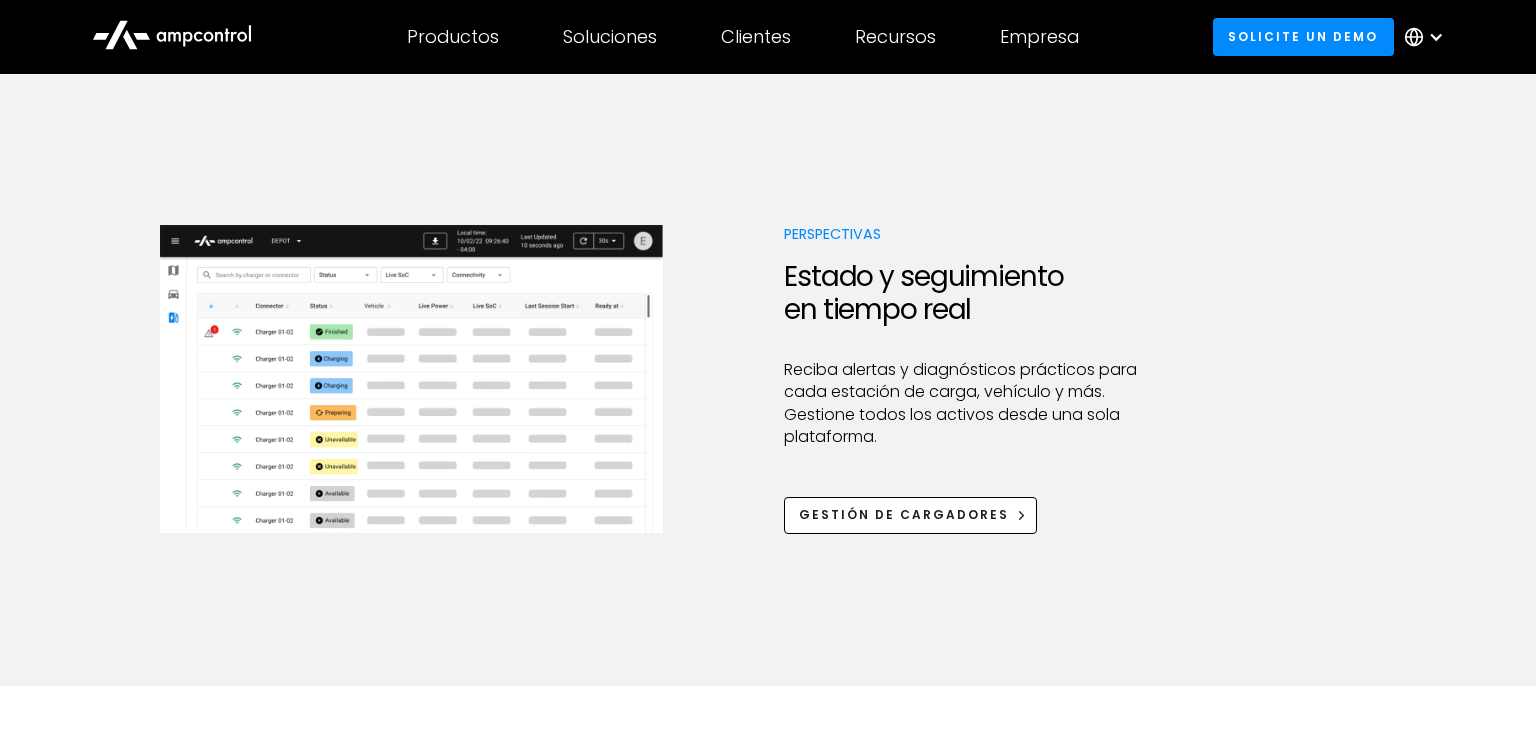 scroll, scrollTop: 1161, scrollLeft: 0, axis: vertical 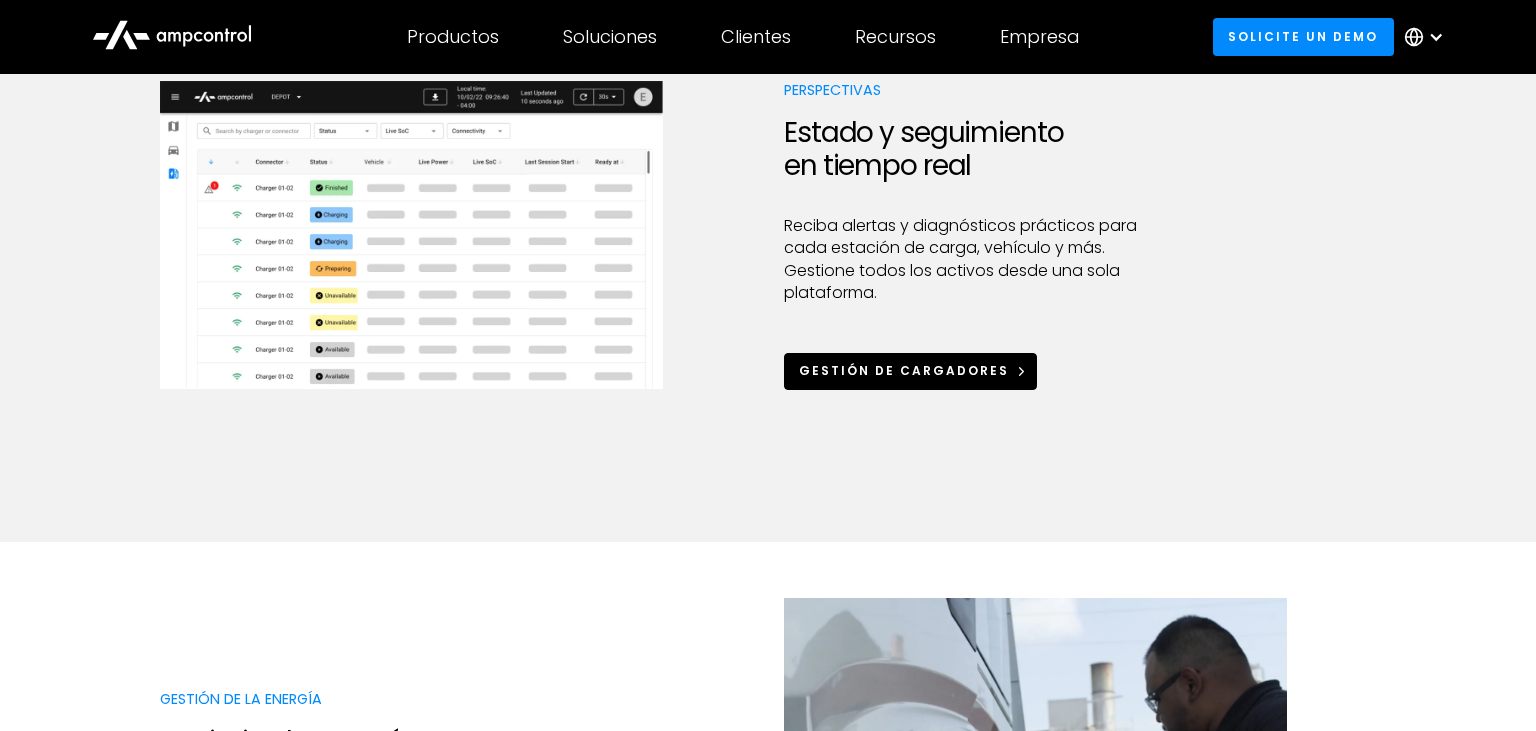 click on "Gestión de cargadores" at bounding box center (904, 371) 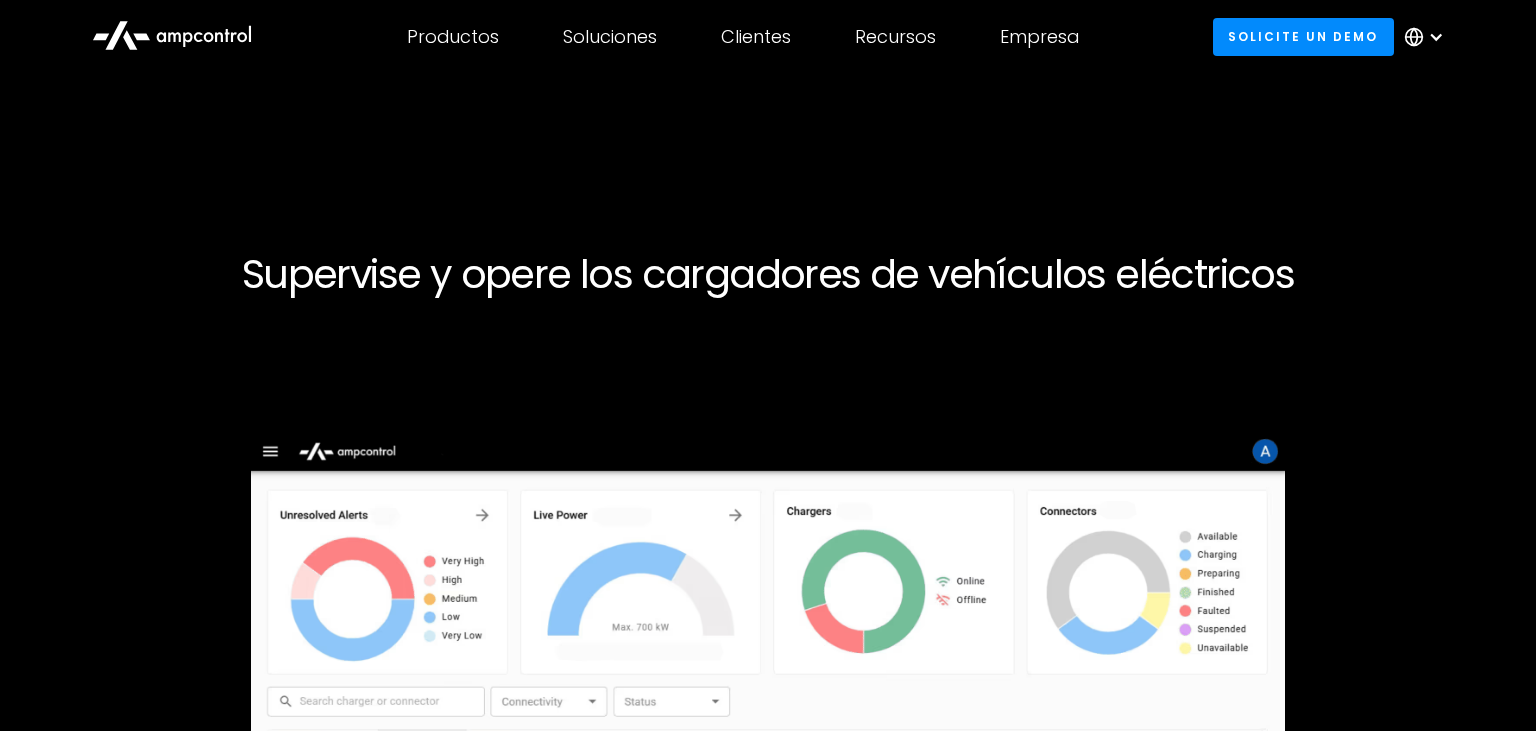 scroll, scrollTop: 0, scrollLeft: 0, axis: both 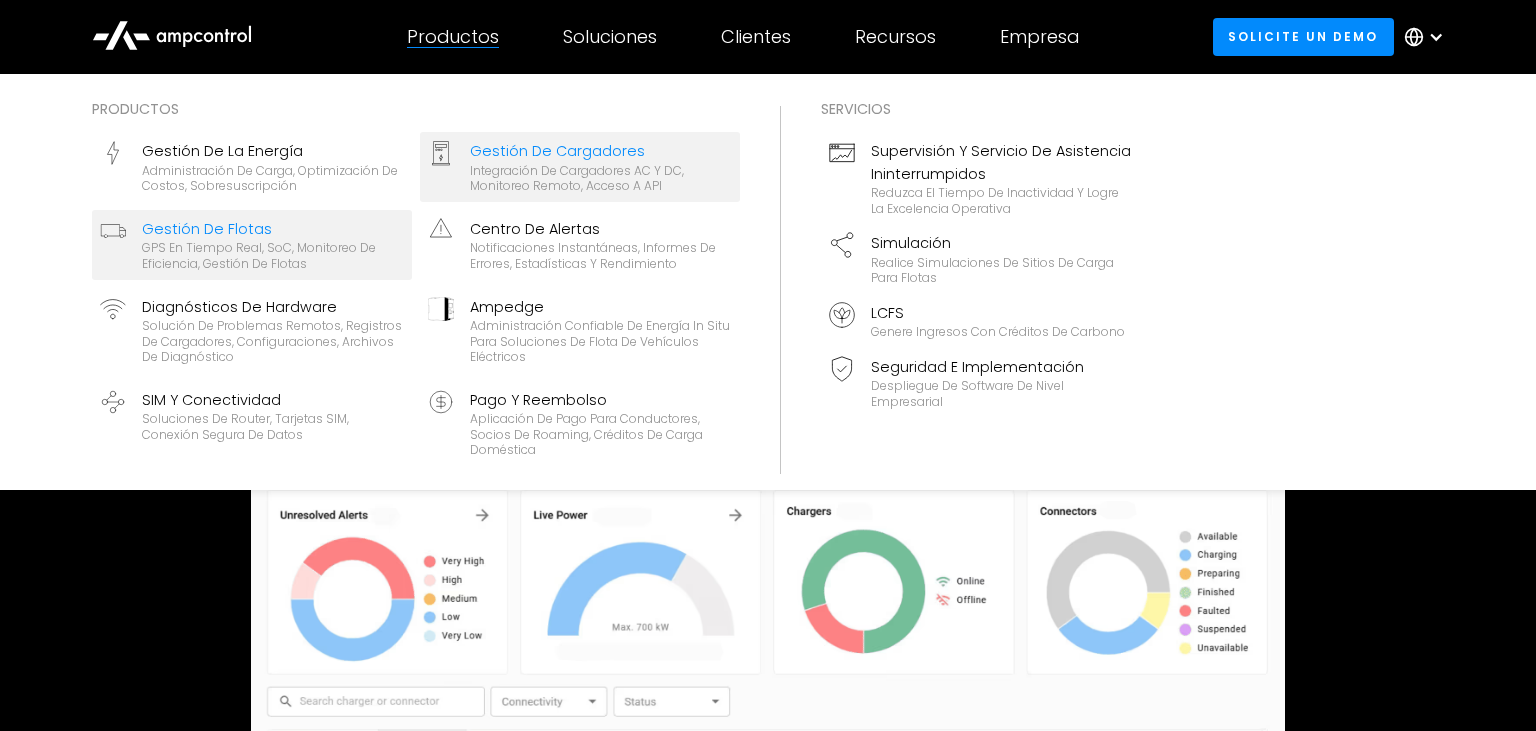 click on "Gestión de flotas" at bounding box center (273, 229) 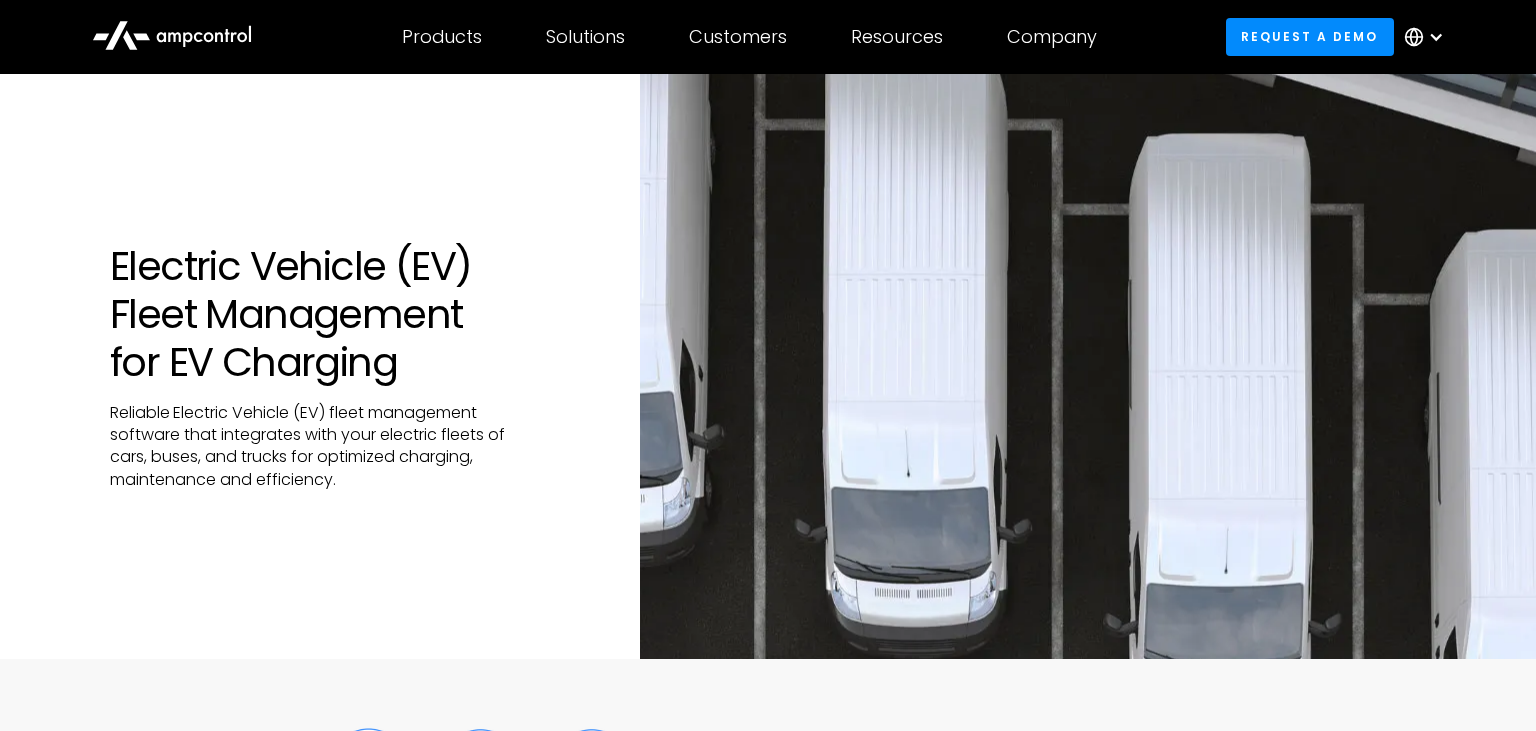 scroll, scrollTop: 0, scrollLeft: 0, axis: both 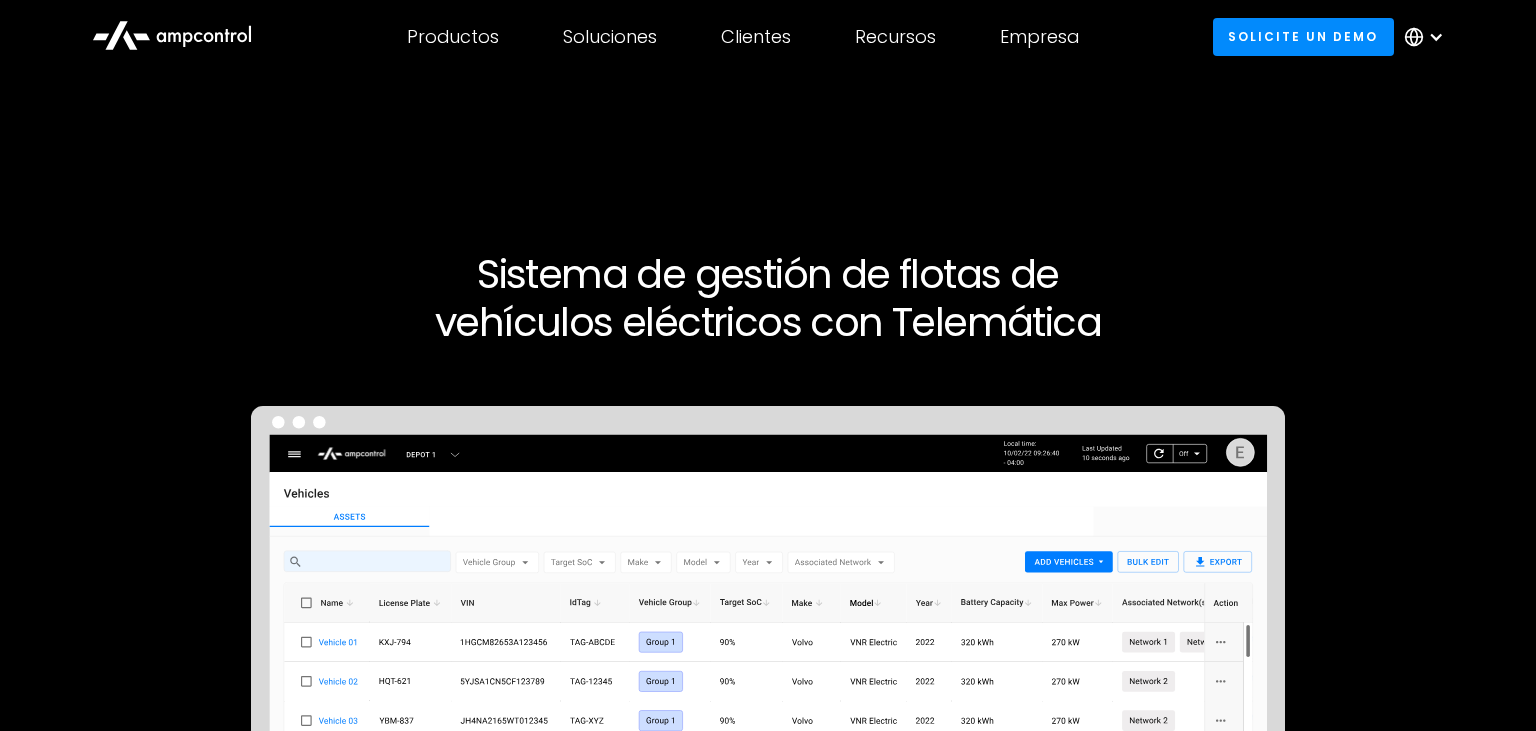 drag, startPoint x: 327, startPoint y: 469, endPoint x: 350, endPoint y: 438, distance: 38.600517 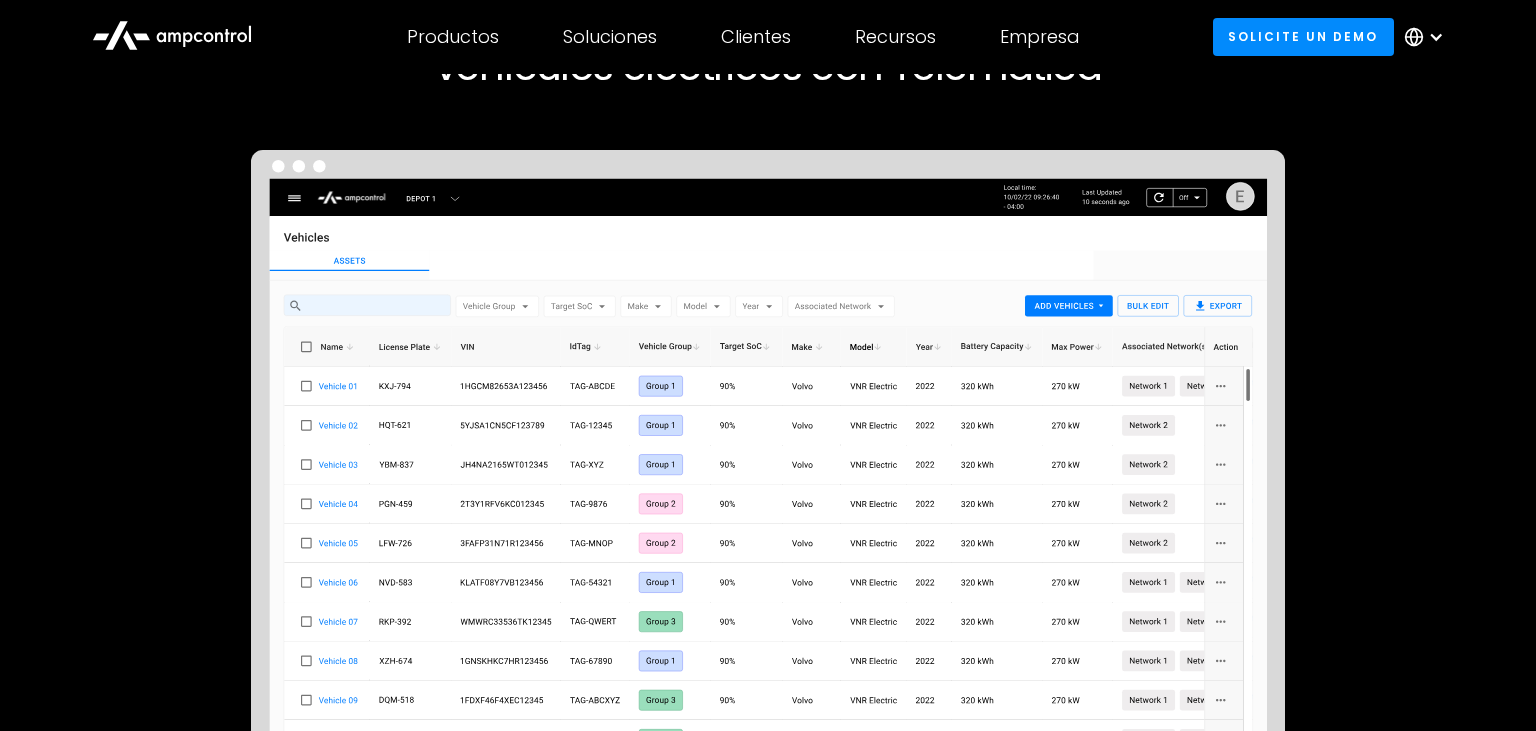 scroll, scrollTop: 316, scrollLeft: 0, axis: vertical 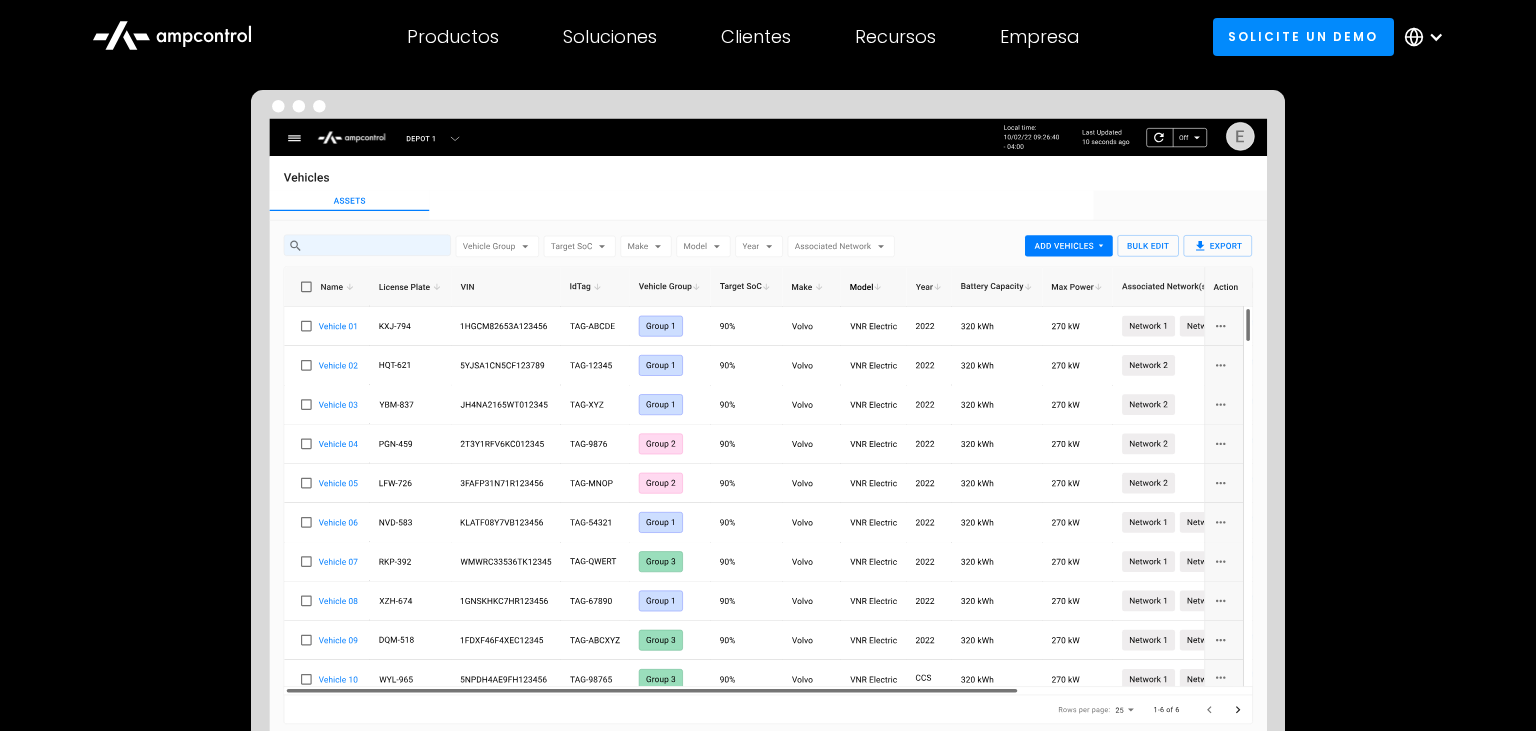 click at bounding box center [768, 422] 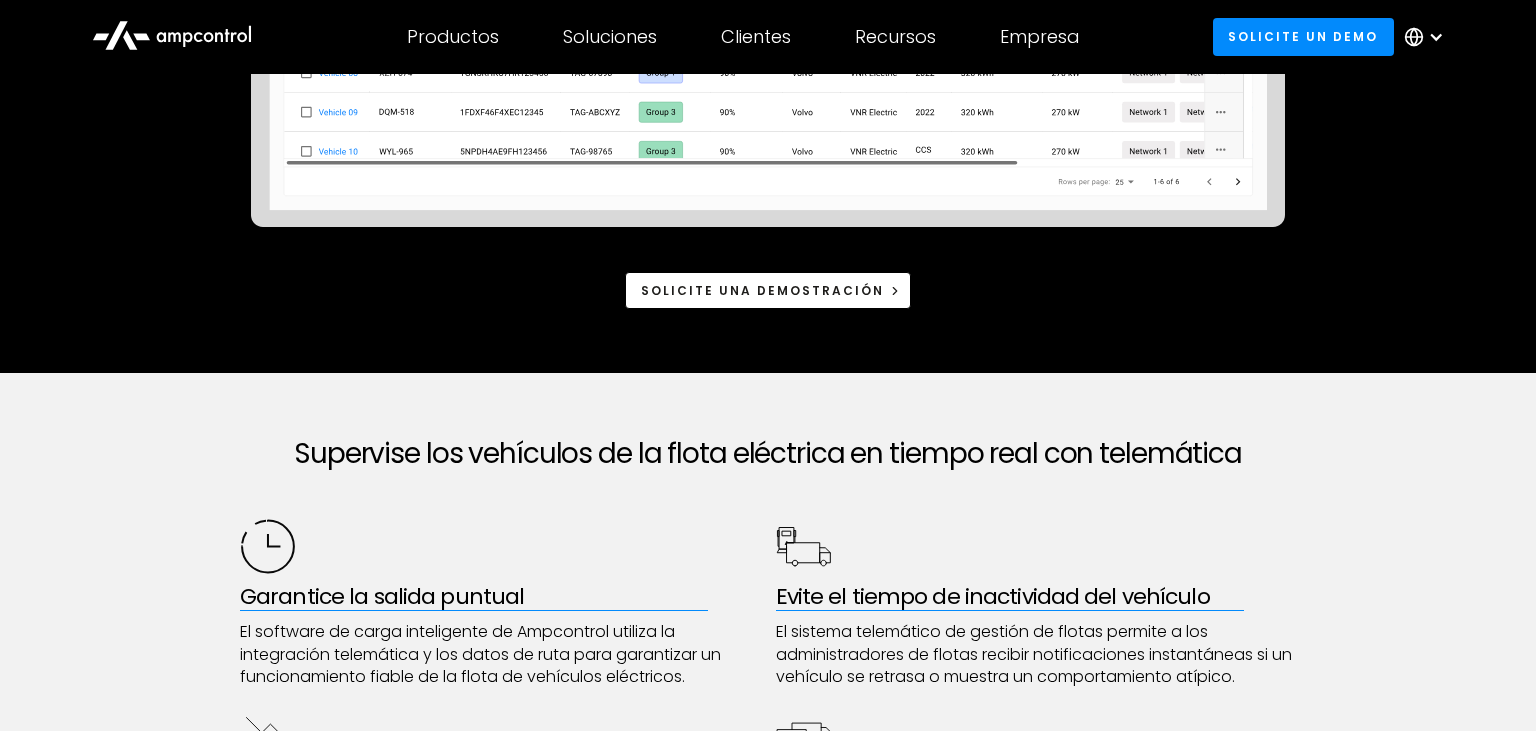 scroll, scrollTop: 1161, scrollLeft: 0, axis: vertical 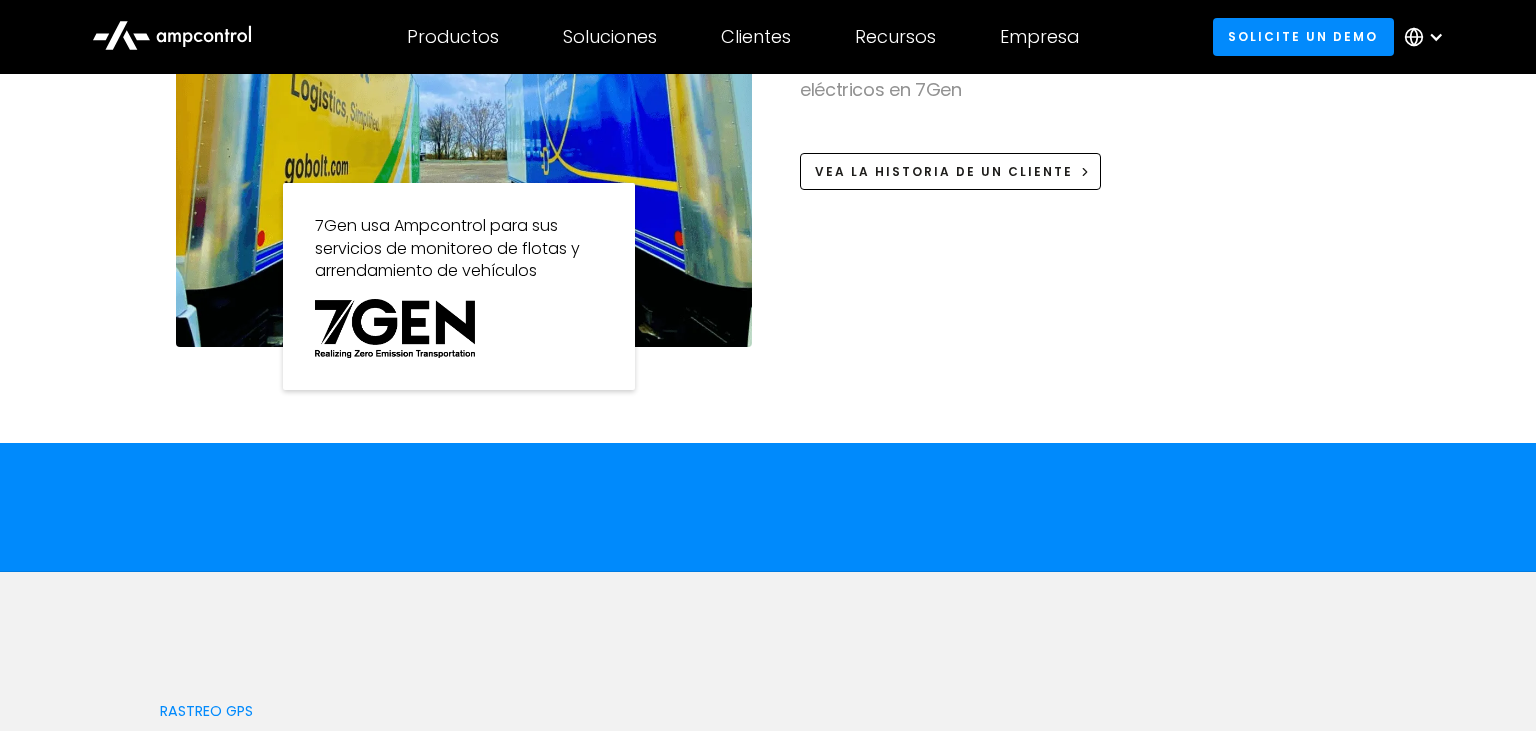 click on "No items found." at bounding box center (768, 507) 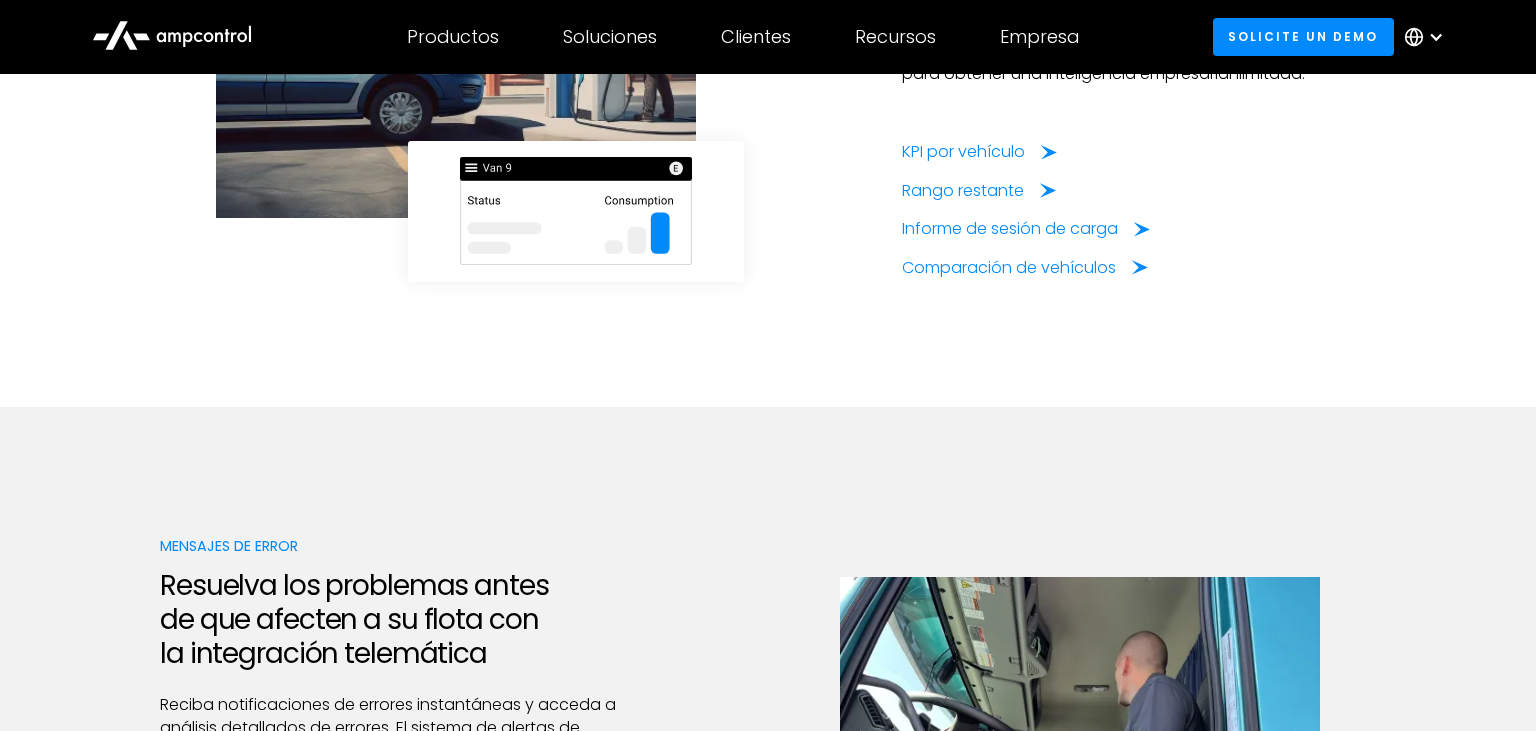 scroll, scrollTop: 3590, scrollLeft: 0, axis: vertical 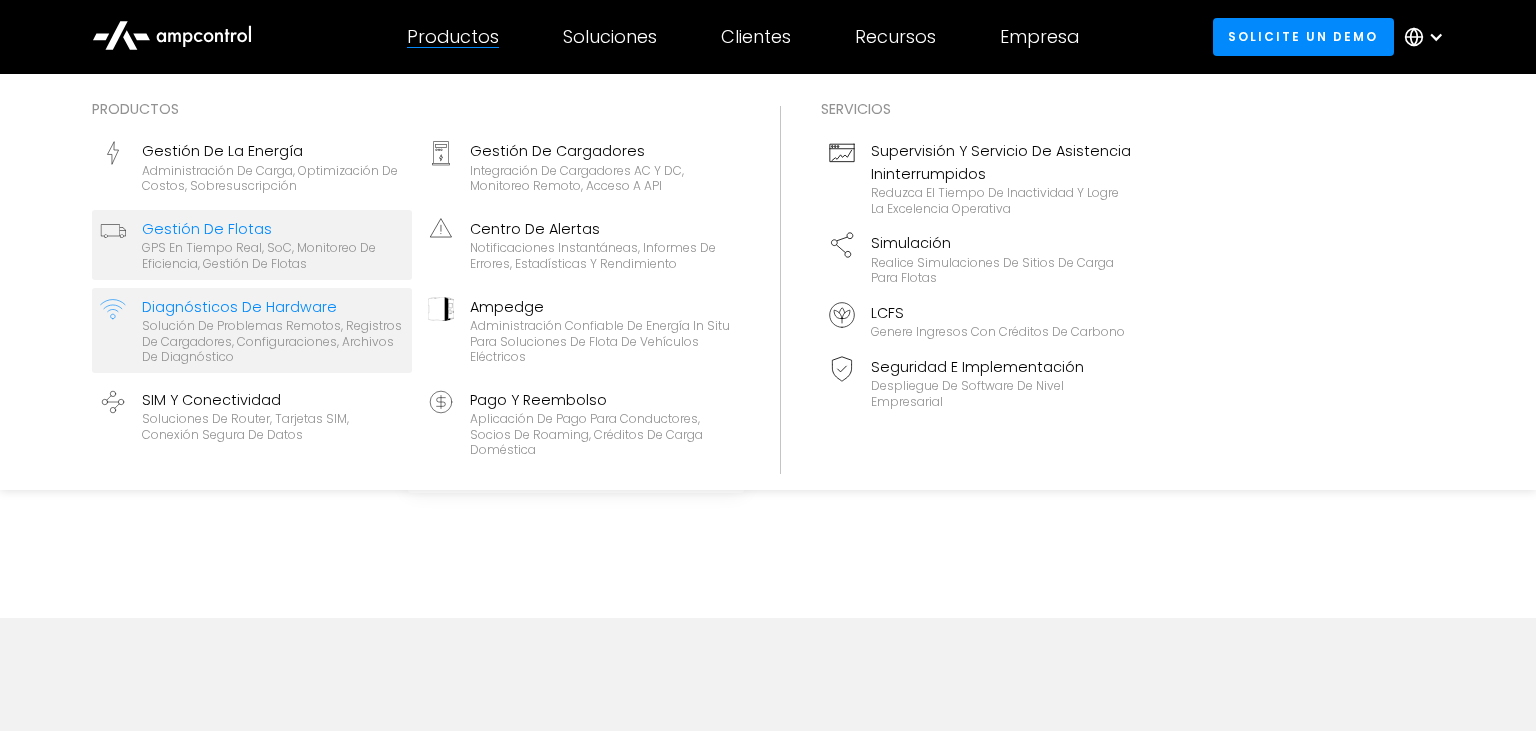 click on "Solución de problemas remotos, registros de cargadores, configuraciones, archivos de diagnóstico" at bounding box center (273, 341) 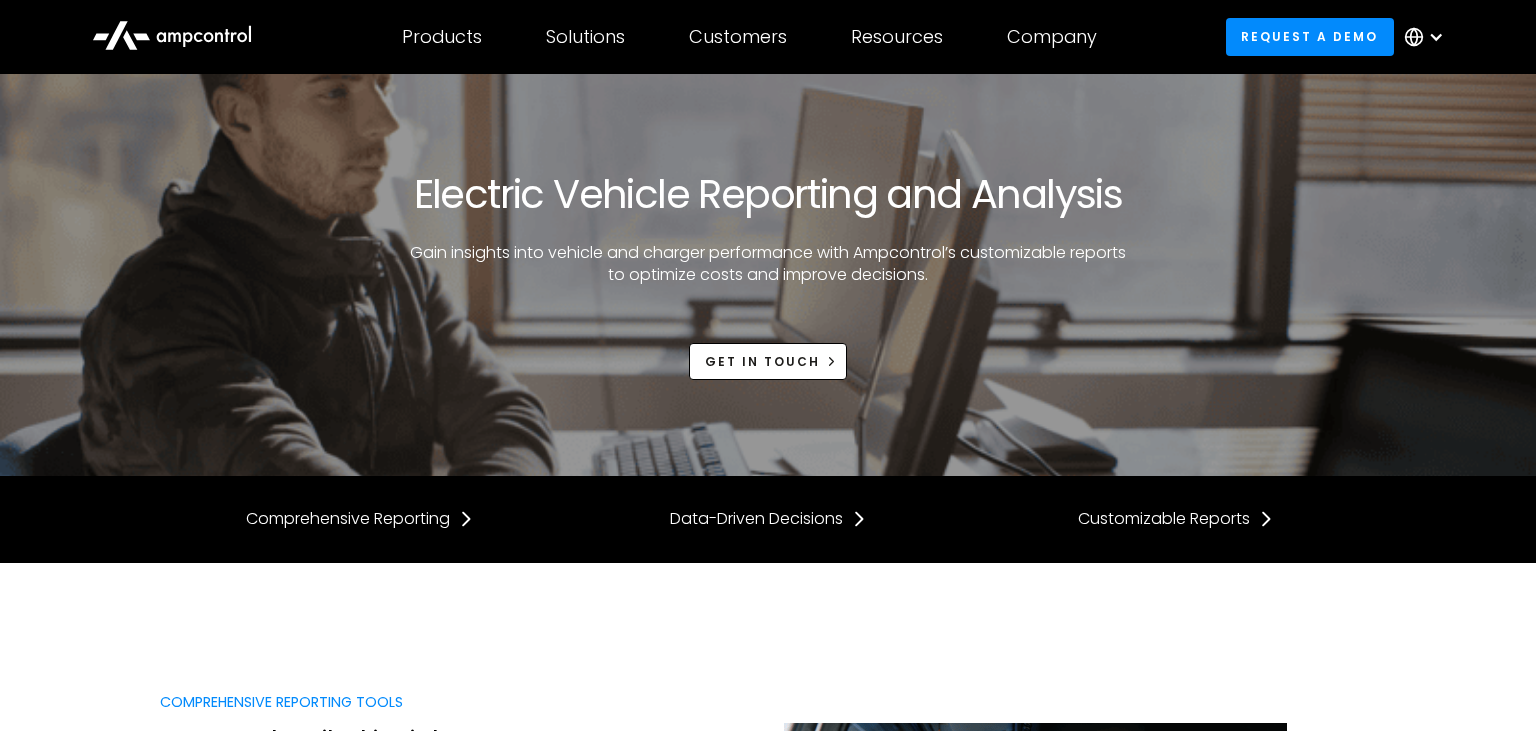 scroll, scrollTop: 0, scrollLeft: 0, axis: both 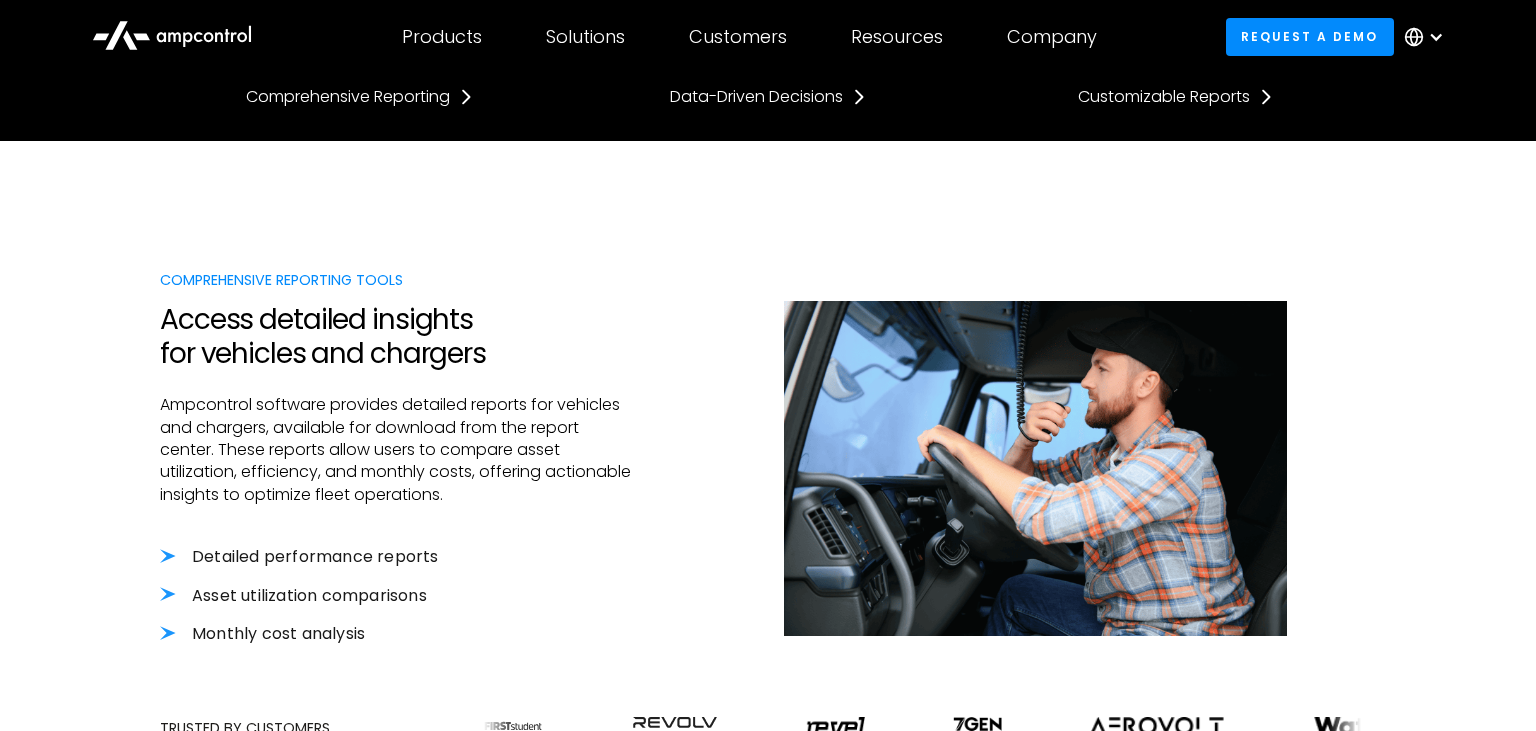 click on "Detailed performance reports" at bounding box center [397, 557] 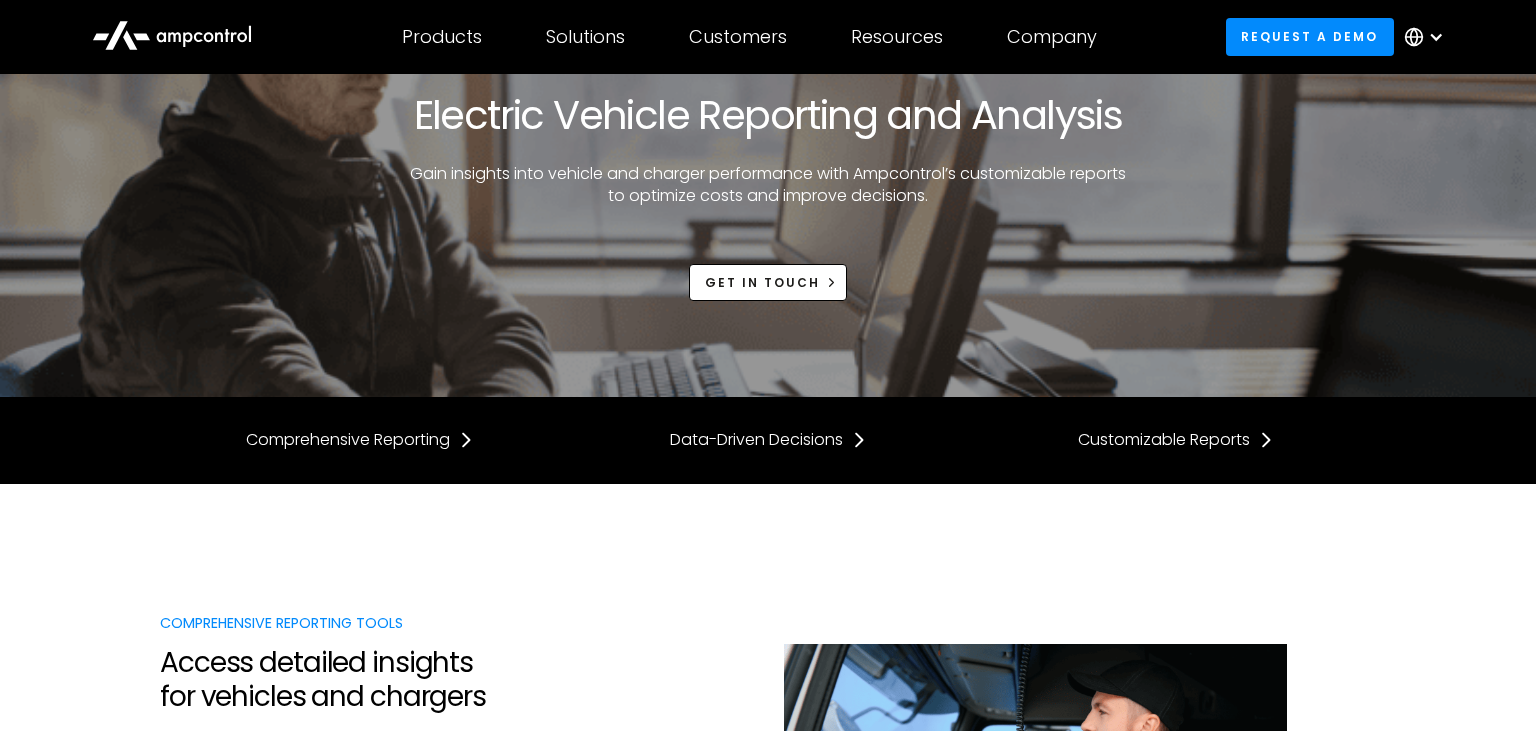 scroll, scrollTop: 0, scrollLeft: 0, axis: both 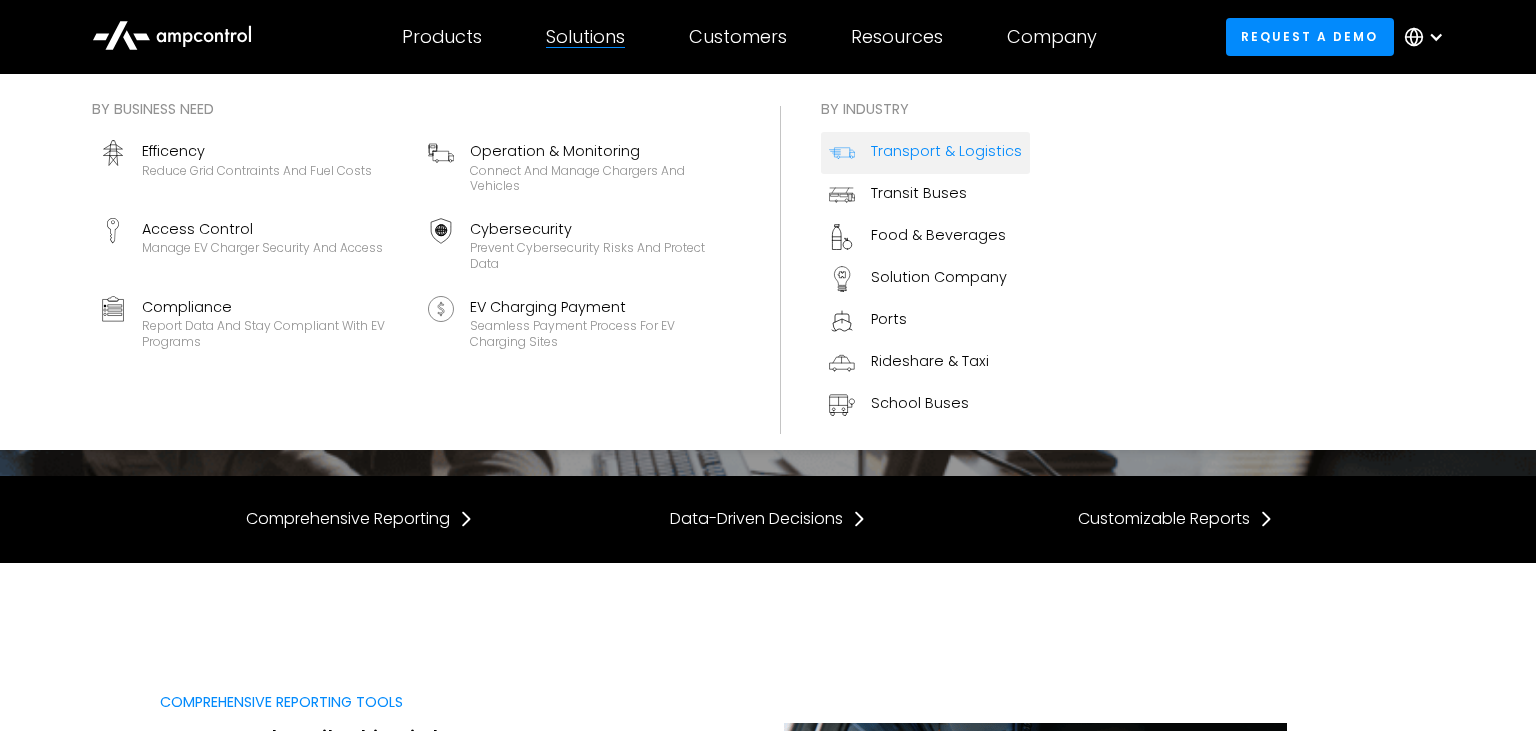 click on "Transport & Logistics" at bounding box center (946, 151) 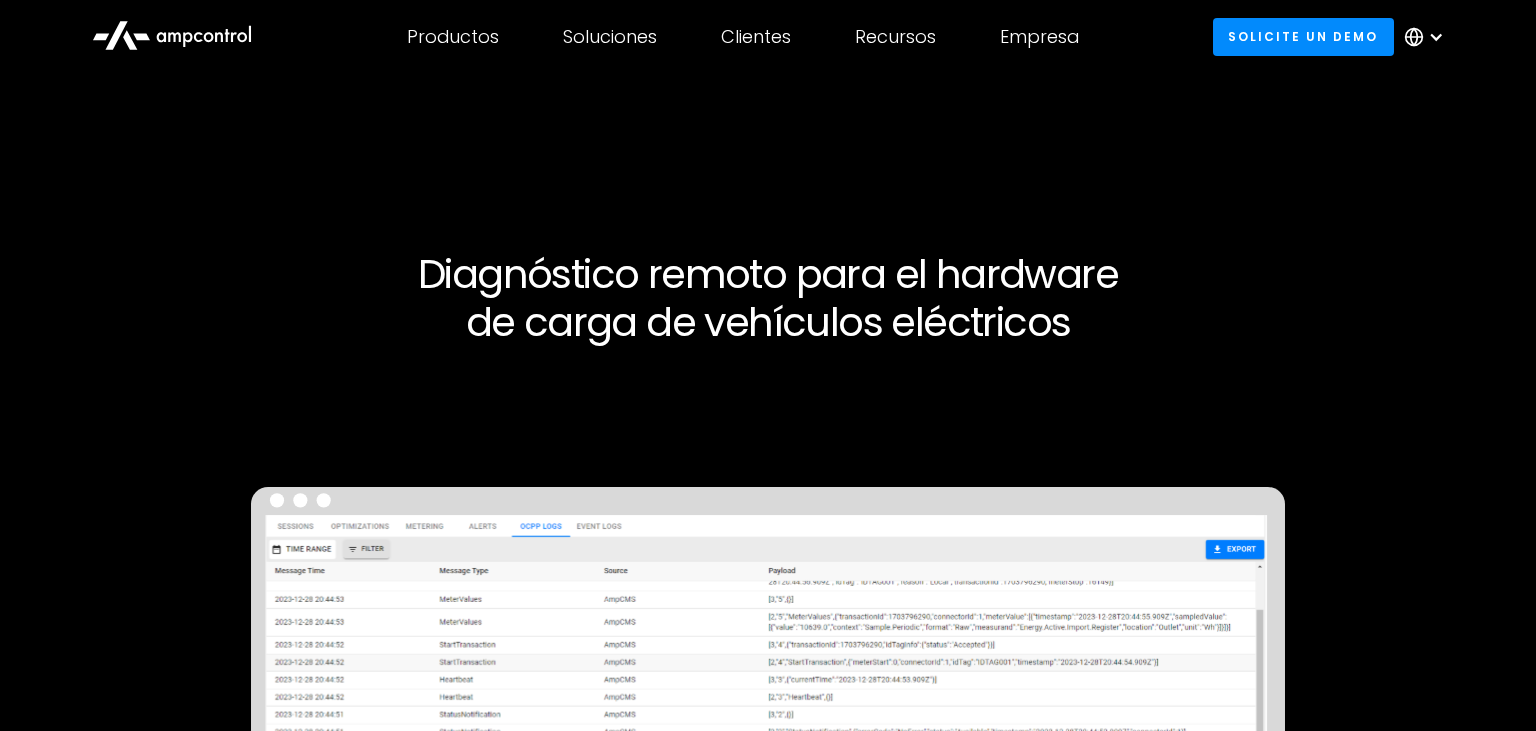 scroll, scrollTop: 0, scrollLeft: 0, axis: both 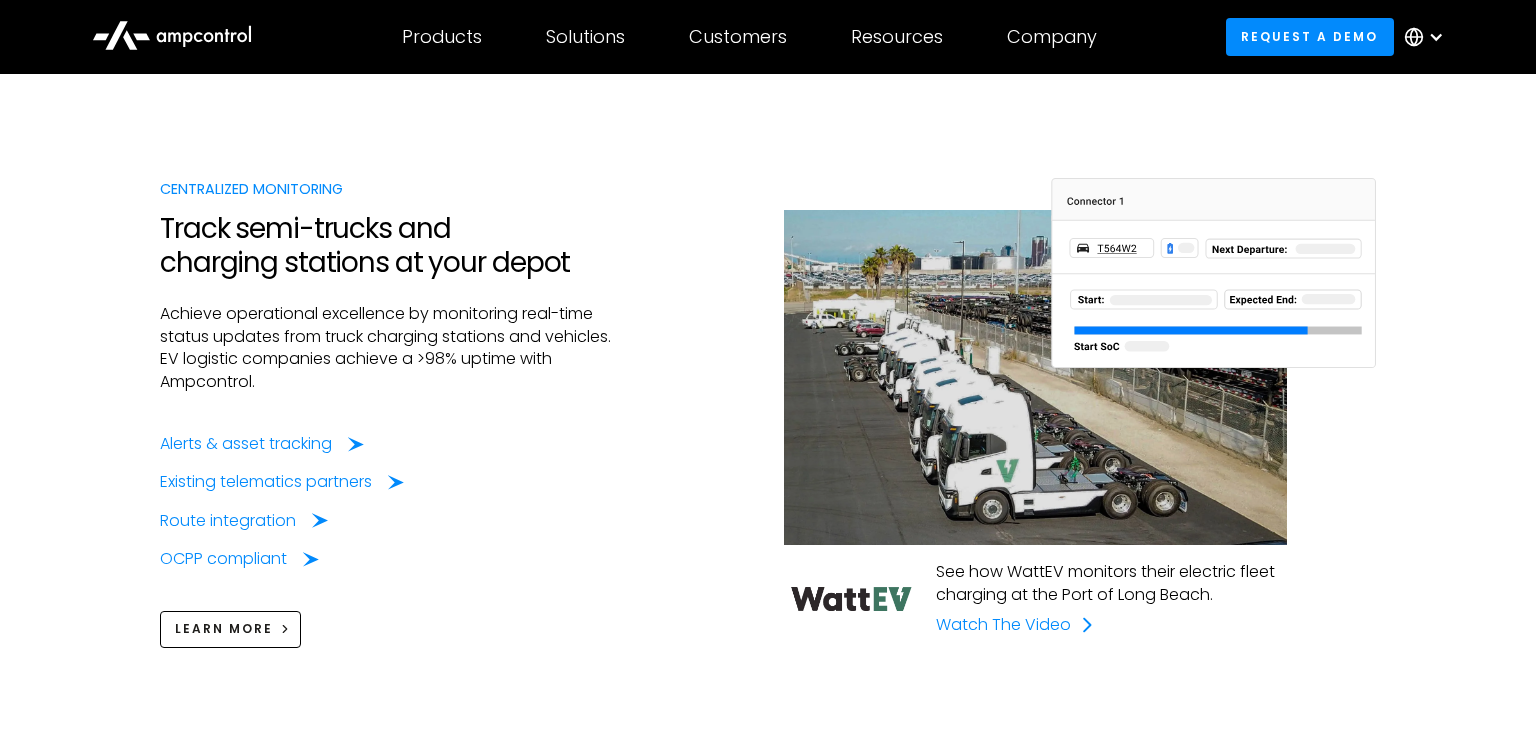 click at bounding box center (397, 291) 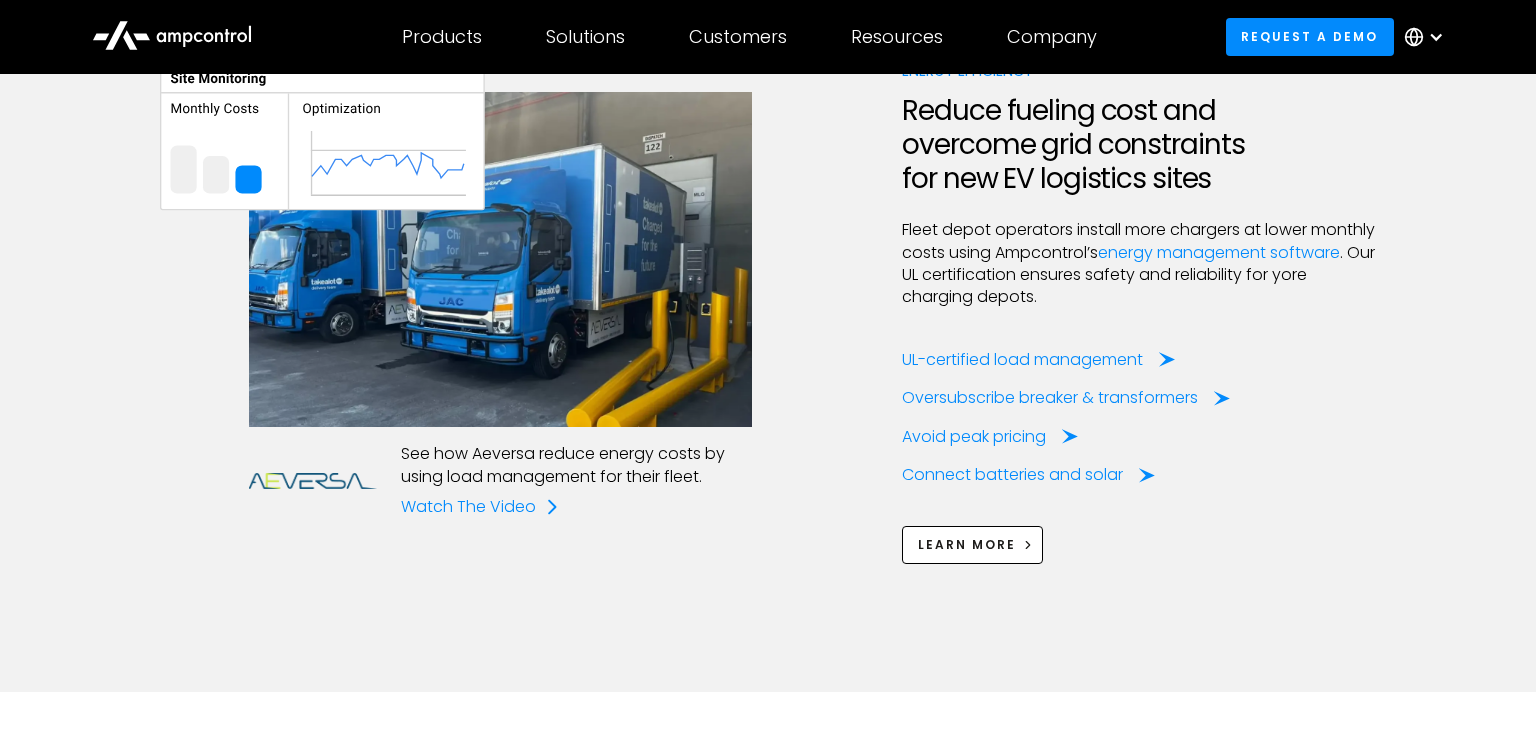 scroll, scrollTop: 3062, scrollLeft: 0, axis: vertical 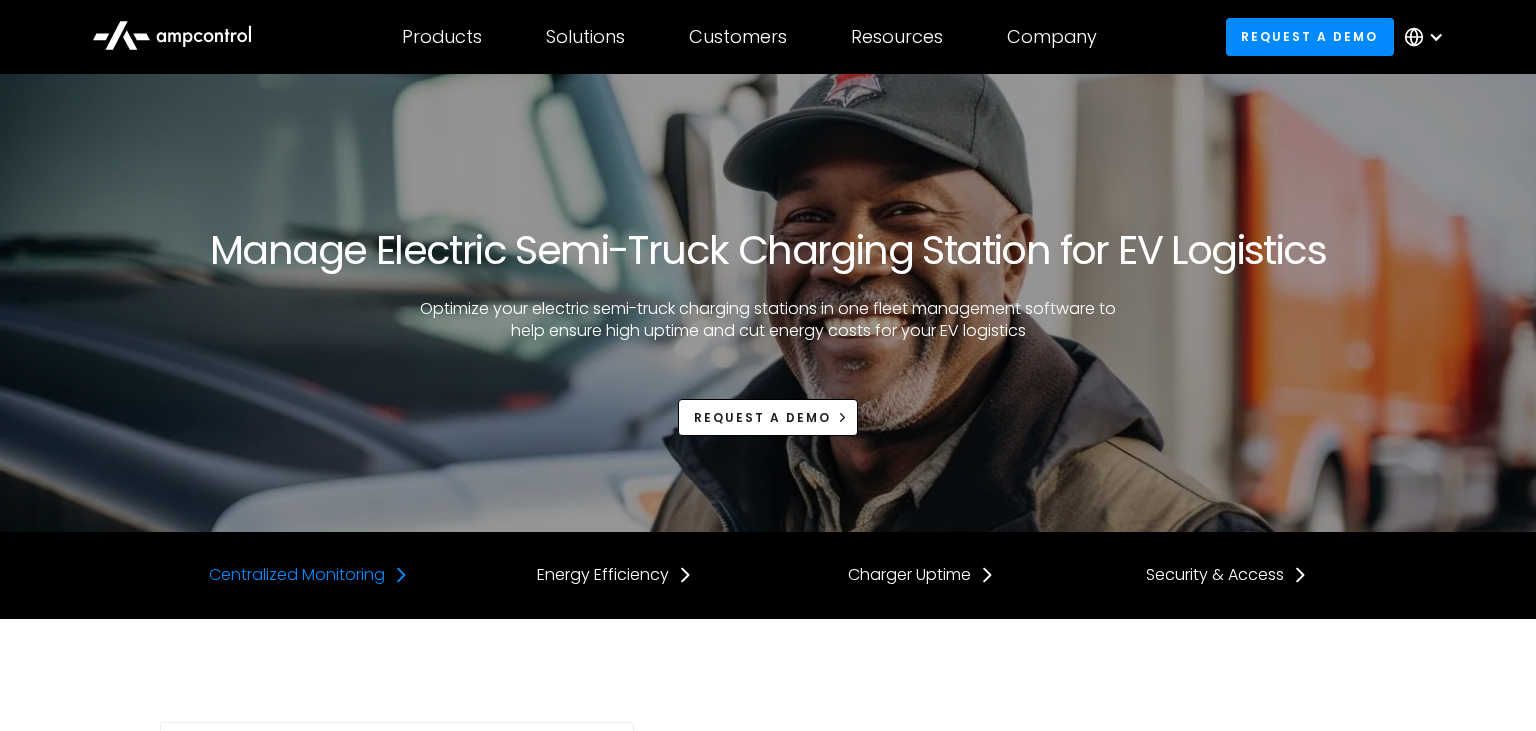 click on "Centralized Monitoring" at bounding box center (297, 575) 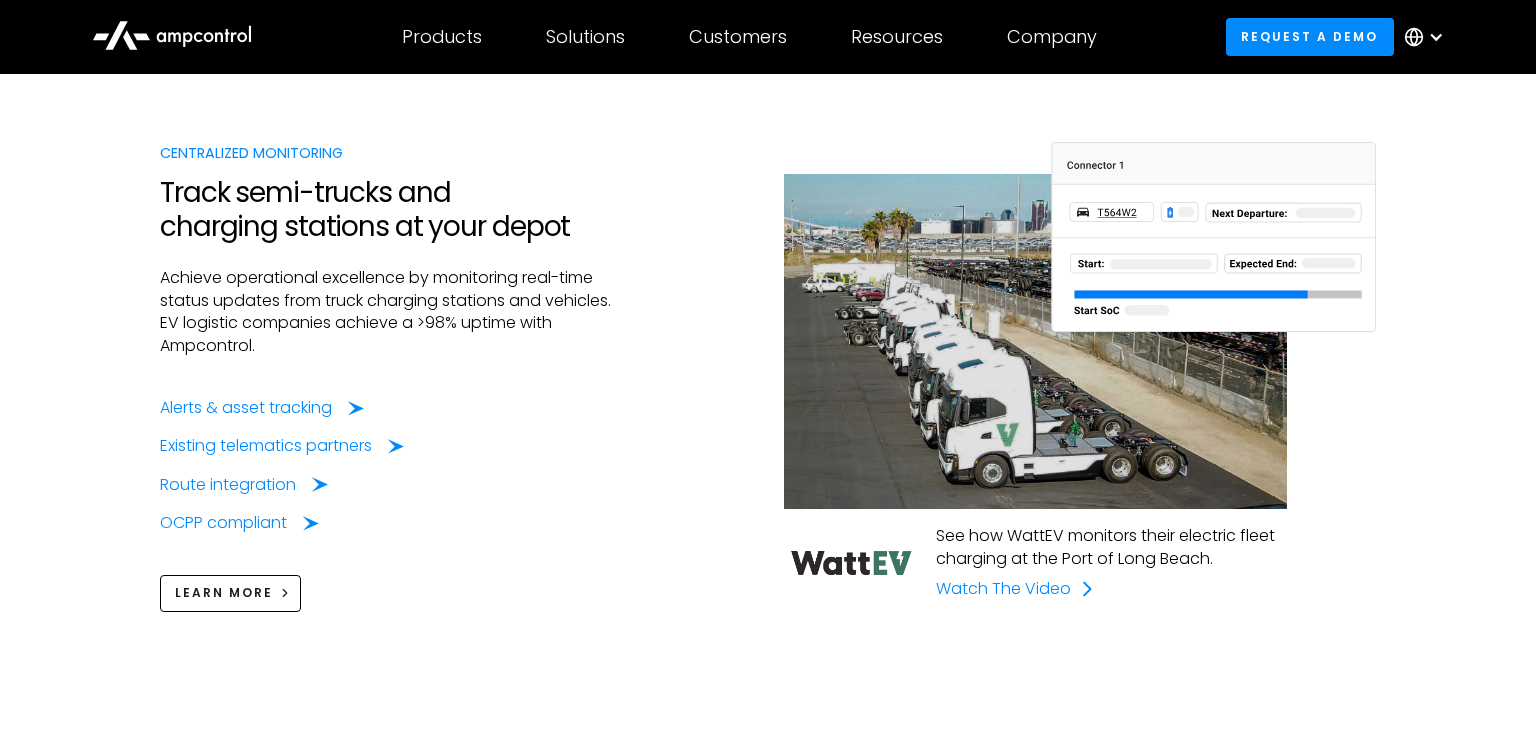 scroll, scrollTop: 1621, scrollLeft: 0, axis: vertical 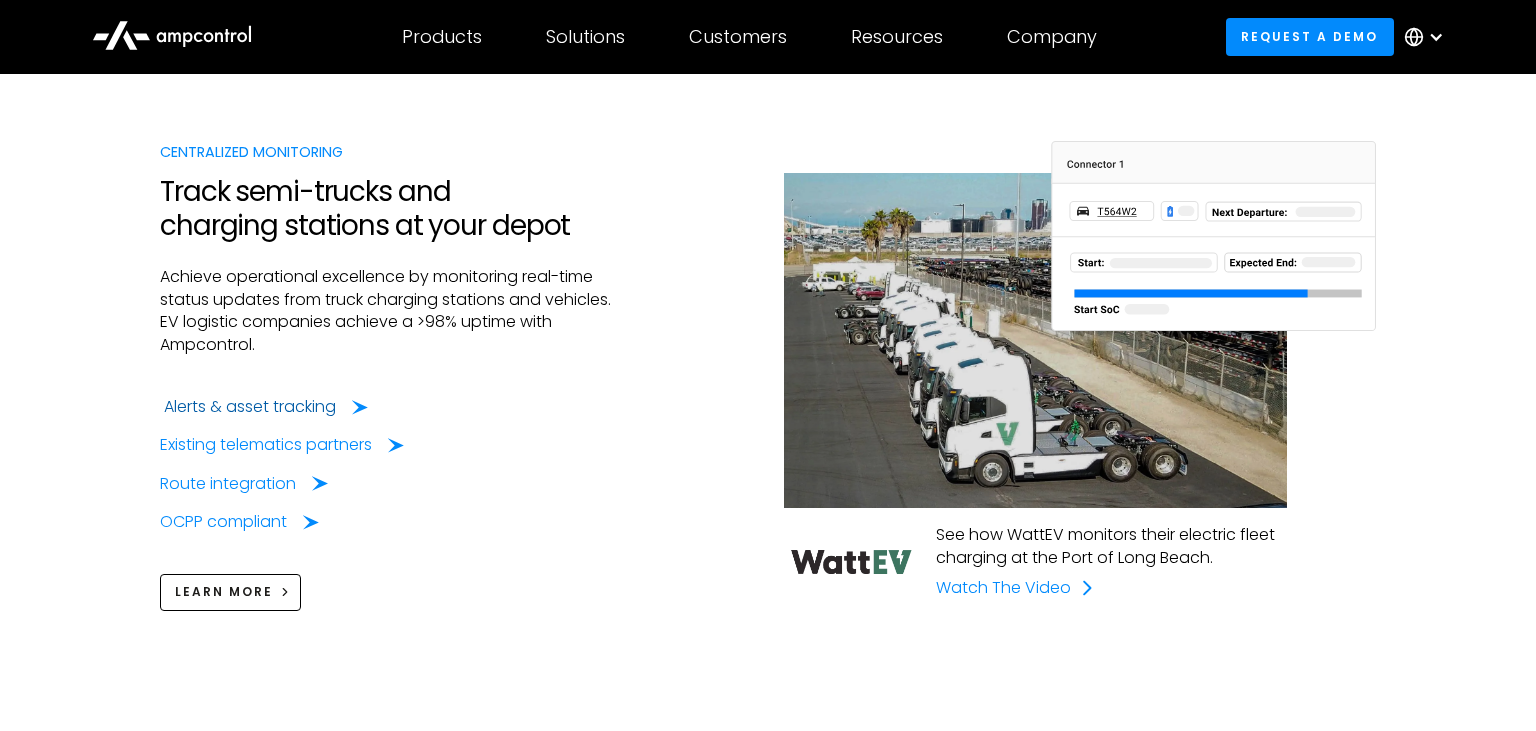 click on "Alerts & asset tracking" at bounding box center [250, 407] 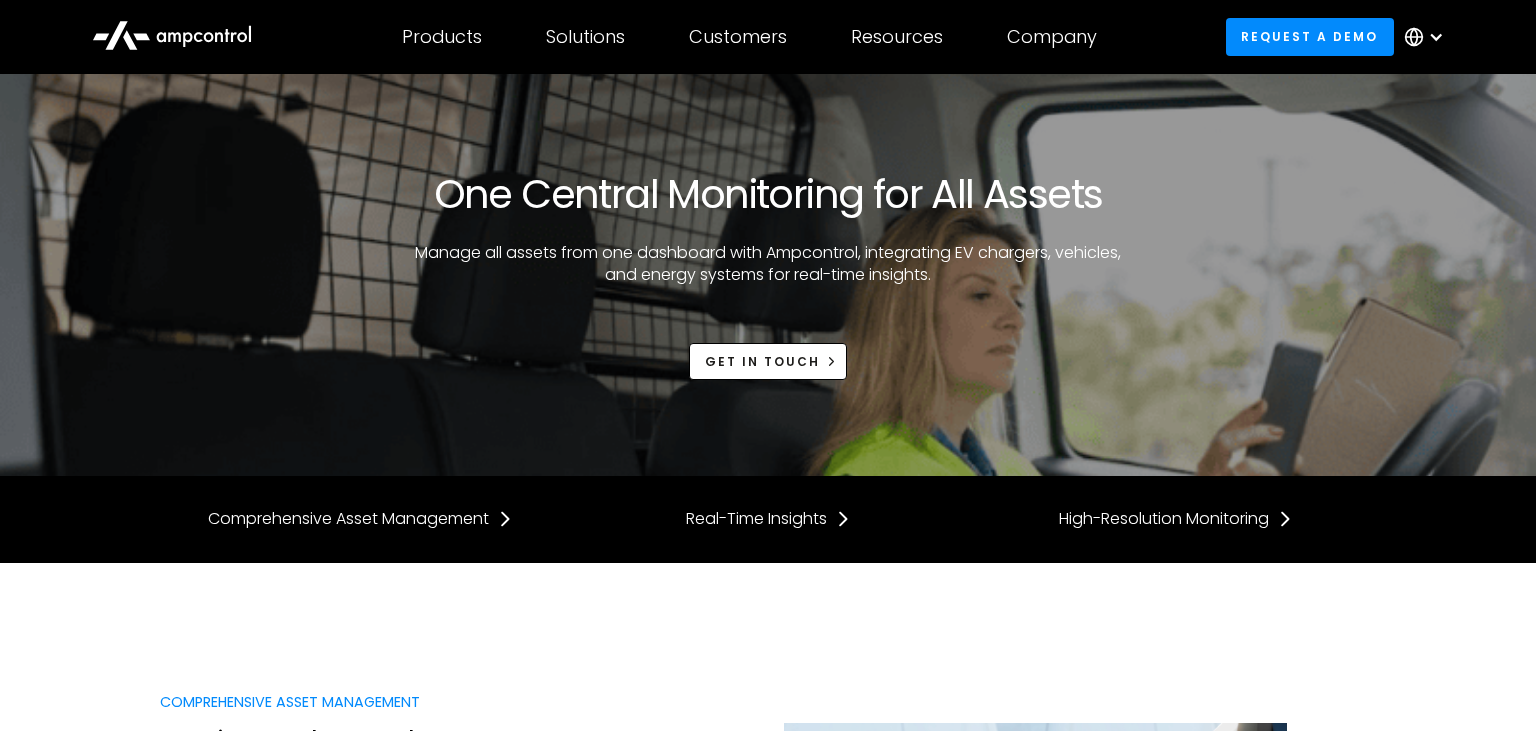 scroll, scrollTop: 0, scrollLeft: 0, axis: both 